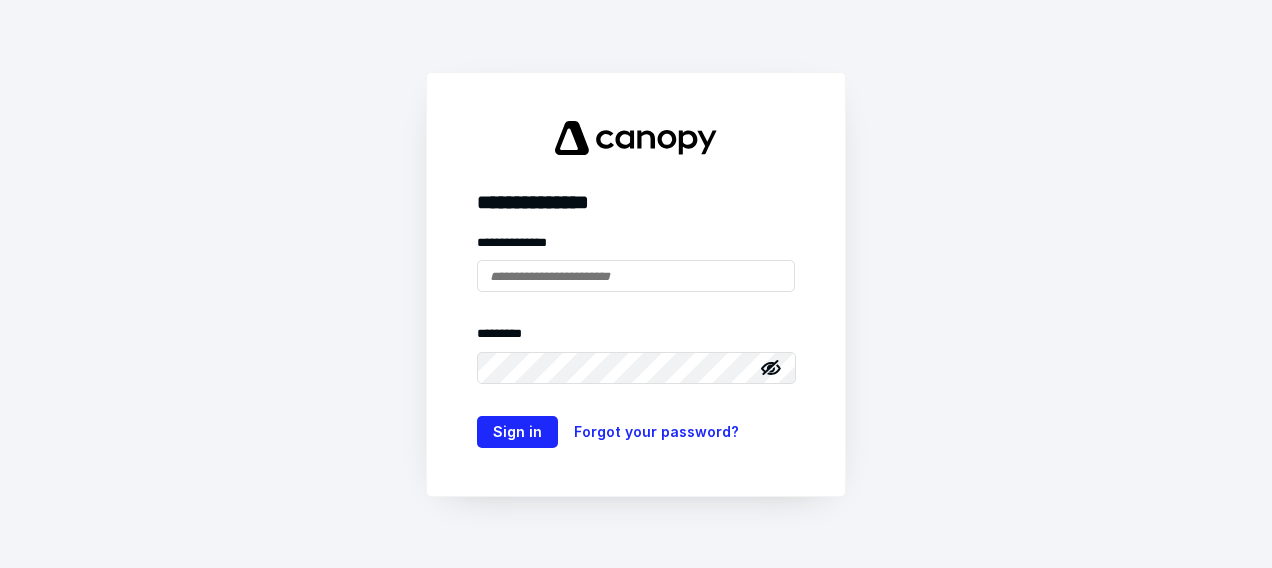 scroll, scrollTop: 0, scrollLeft: 0, axis: both 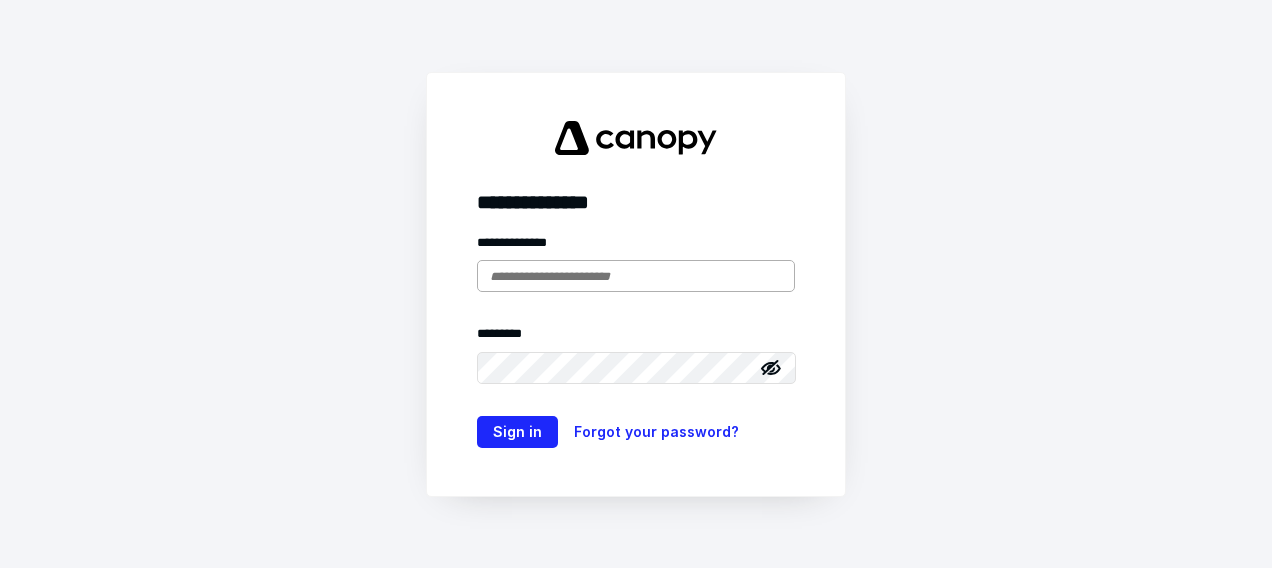 click at bounding box center (636, 276) 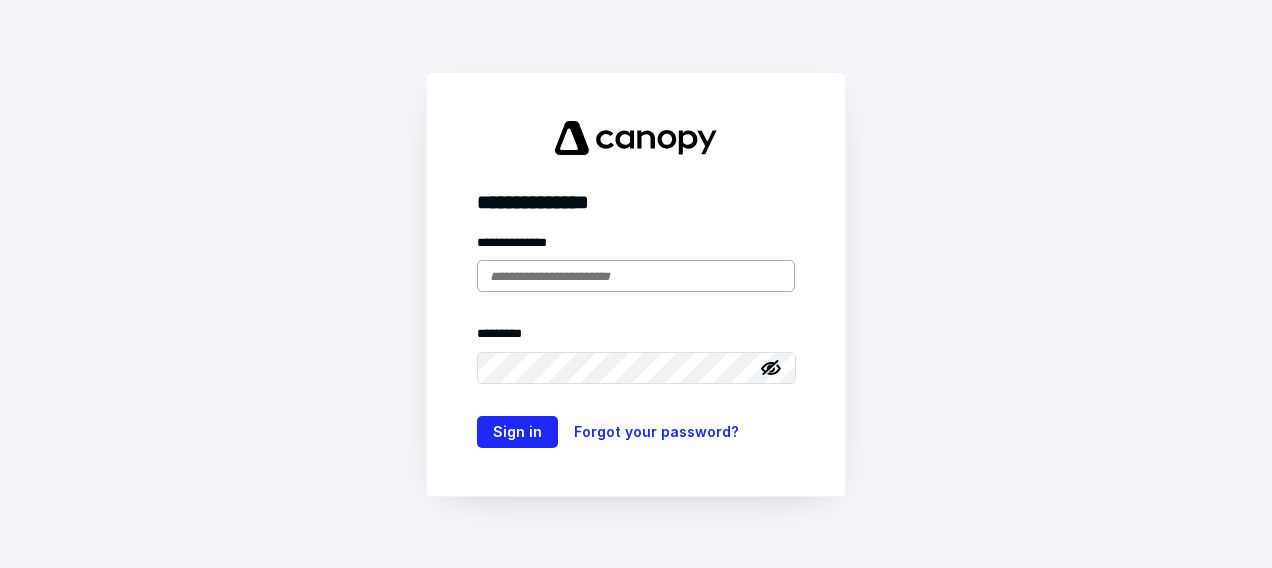 type on "**********" 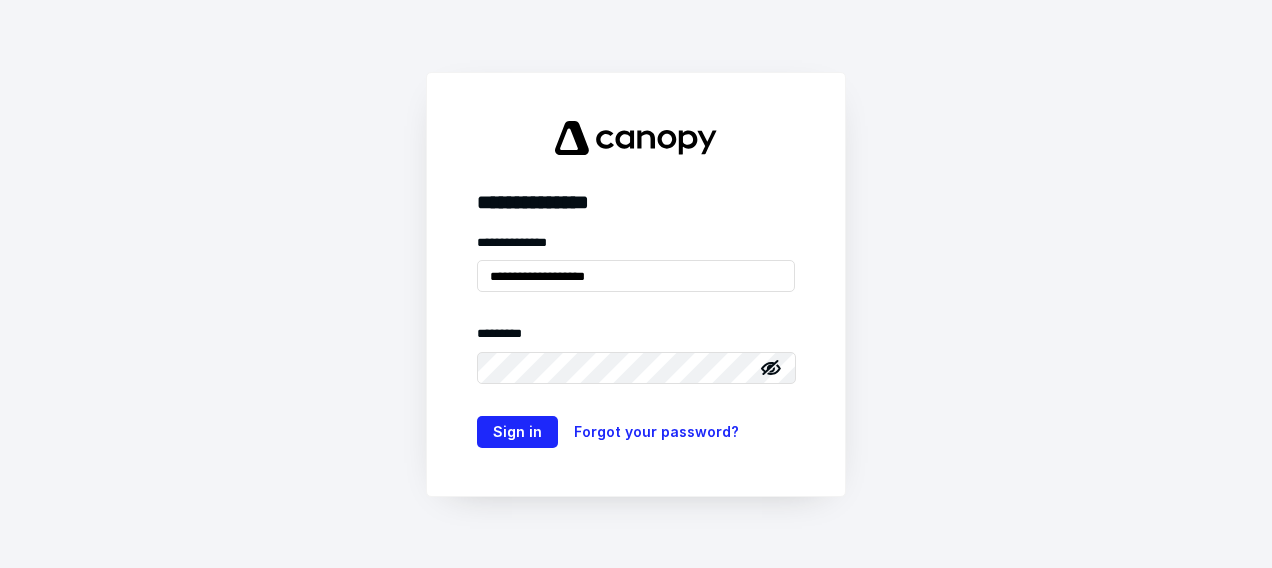 click on "**********" at bounding box center [636, 284] 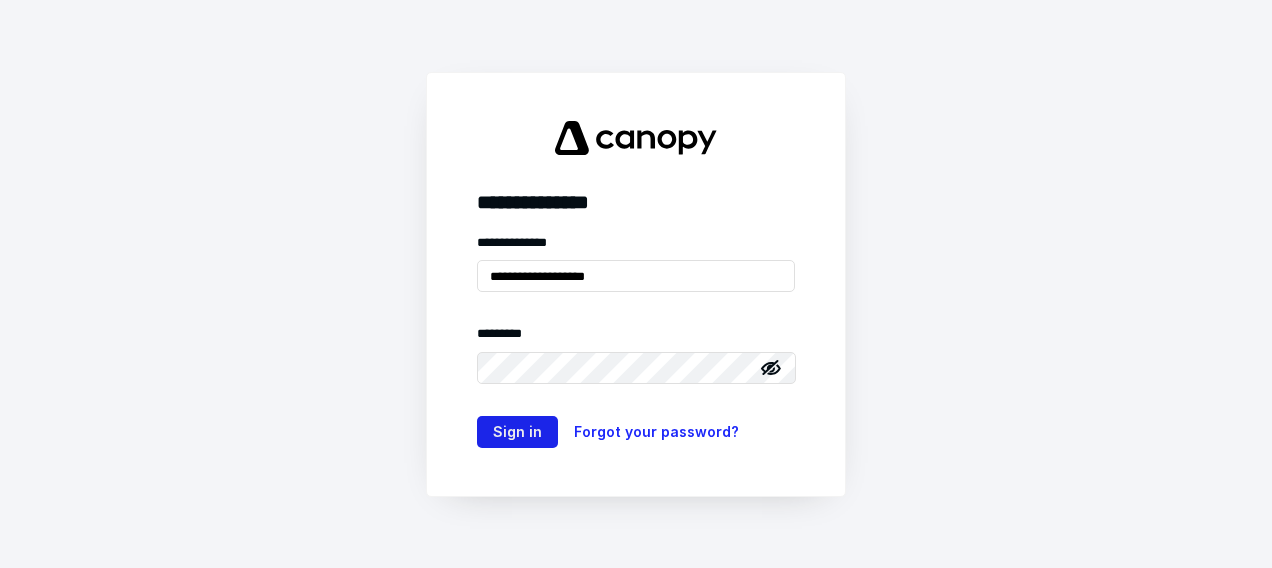 click on "Sign in" at bounding box center [517, 432] 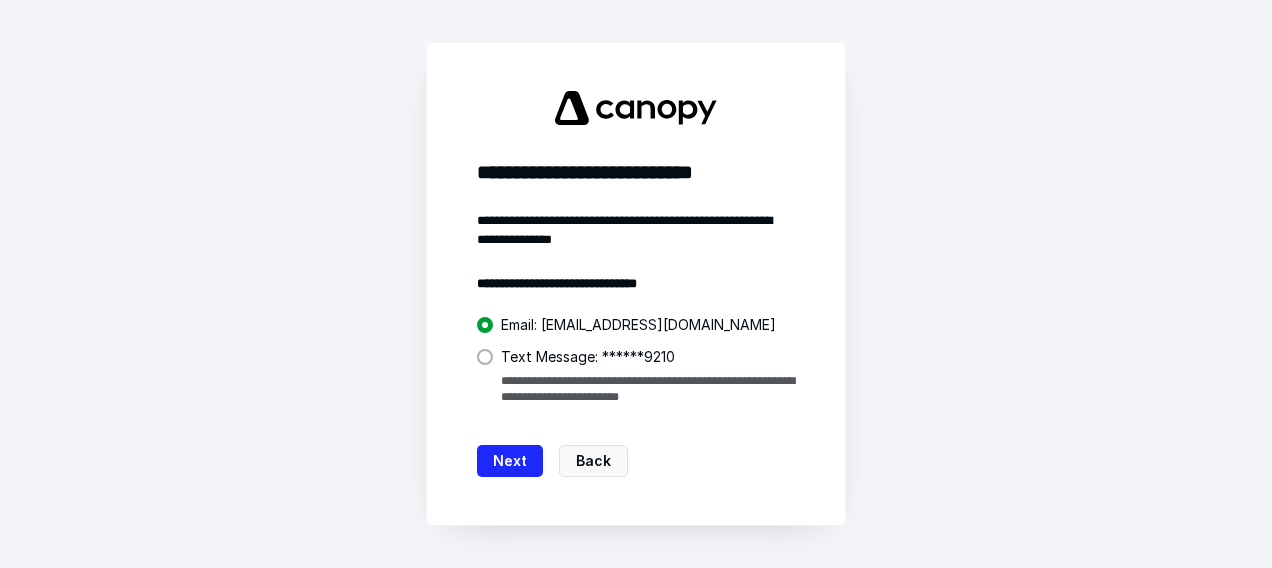 click at bounding box center [485, 357] 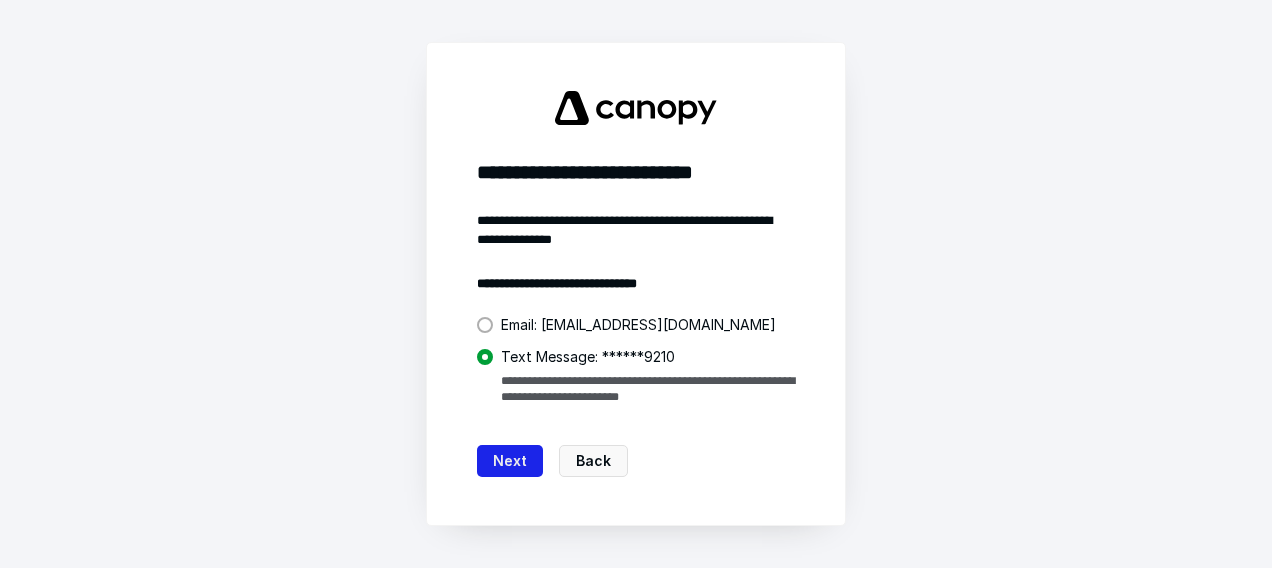 click on "Next" at bounding box center [510, 461] 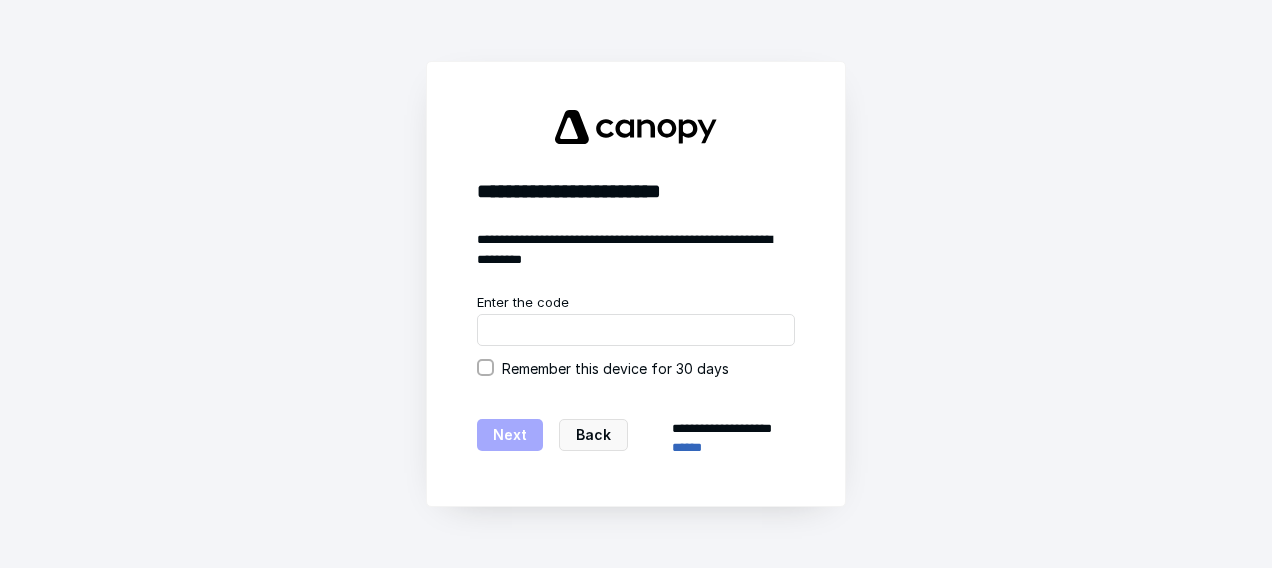 click on "Remember this device for 30 days" at bounding box center (636, 368) 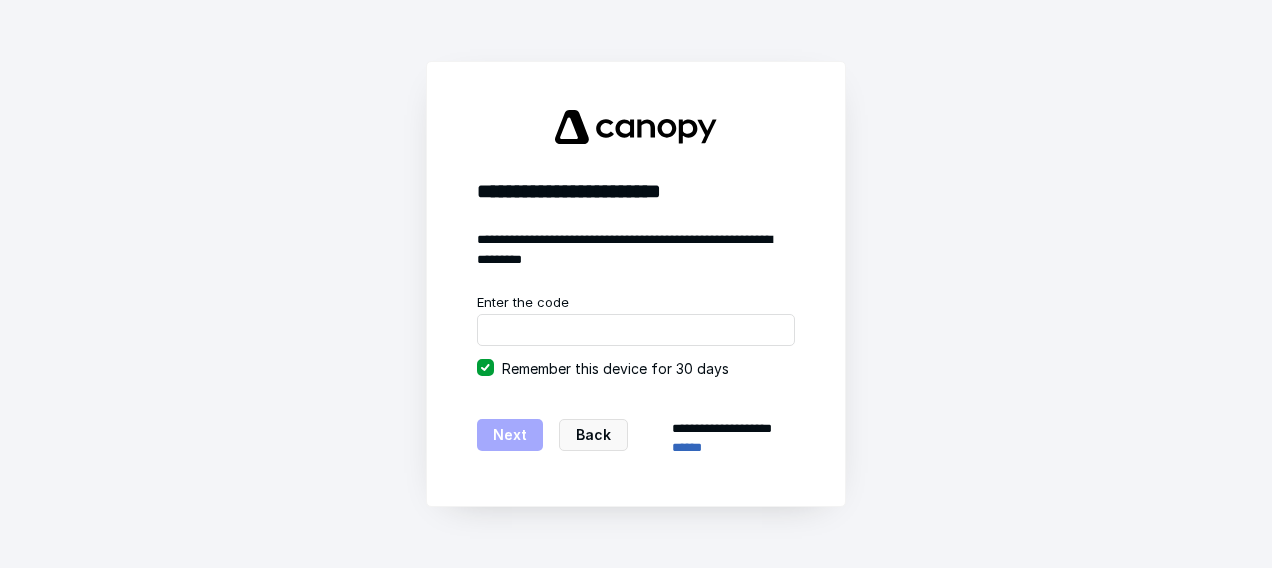 click on "Next" at bounding box center [510, 435] 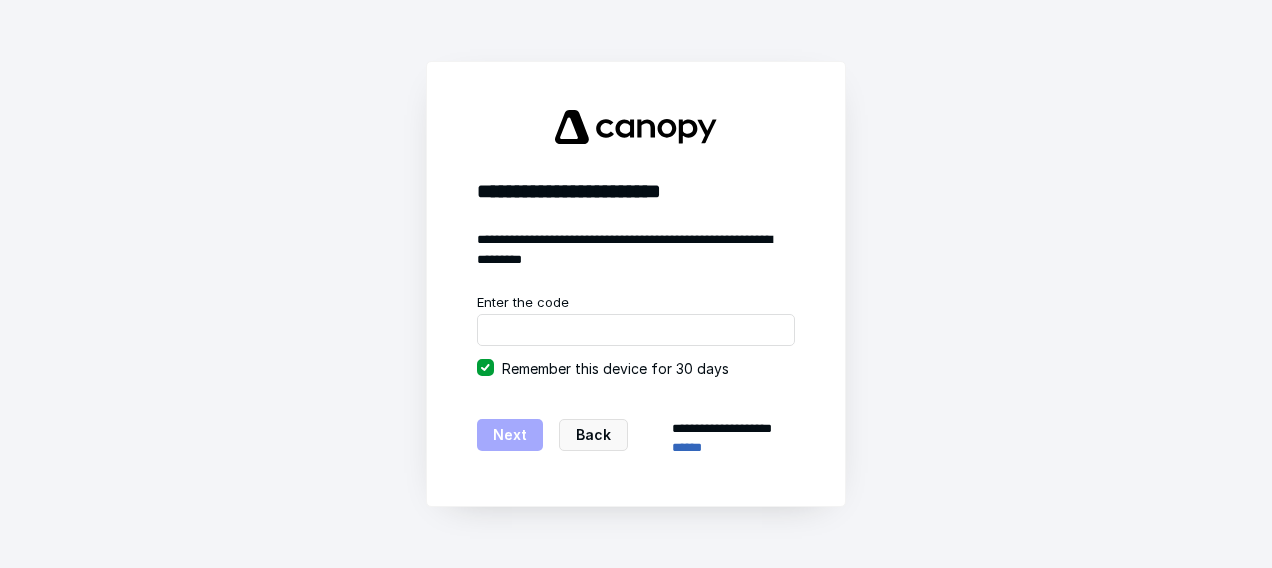 drag, startPoint x: 602, startPoint y: 345, endPoint x: 610, endPoint y: 355, distance: 12.806249 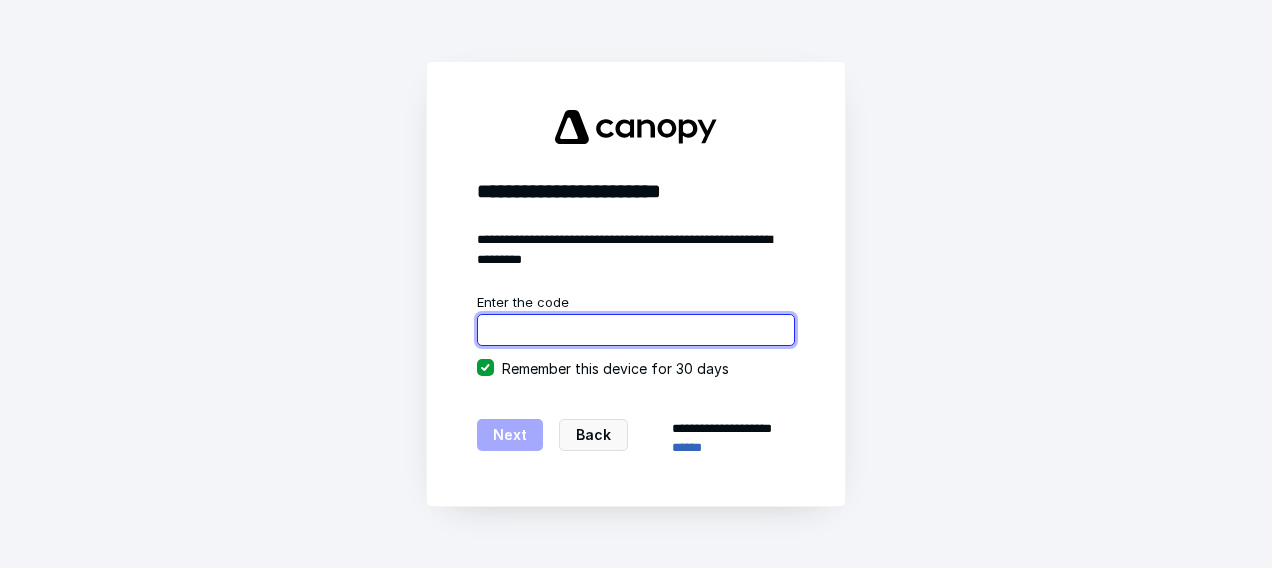 click at bounding box center (636, 330) 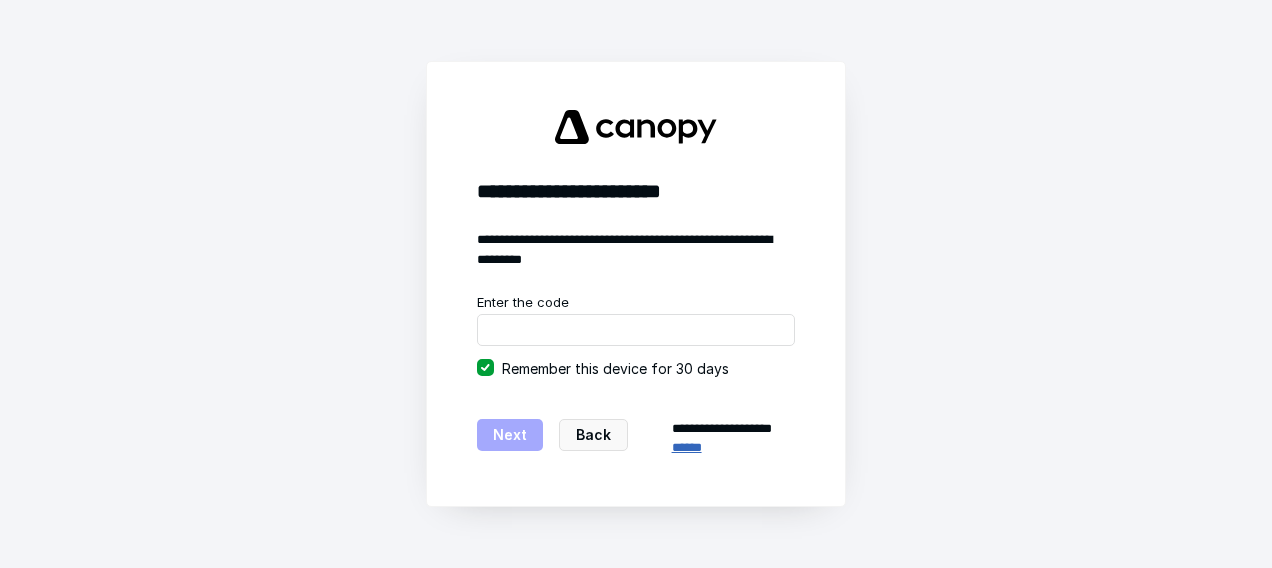 click on "******" at bounding box center [733, 448] 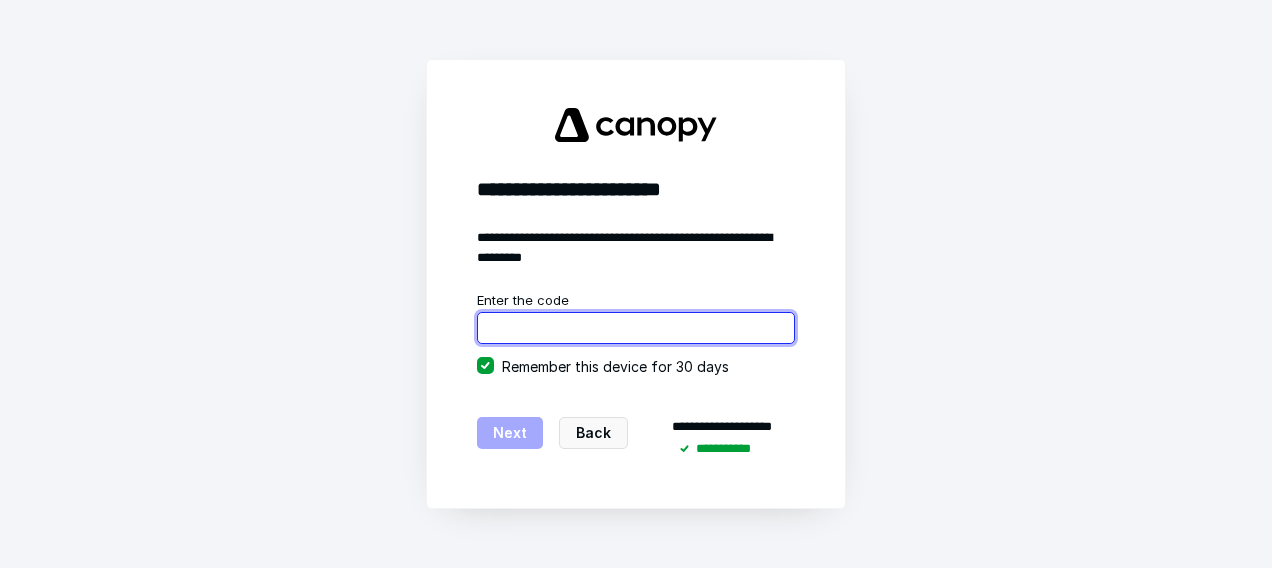 click at bounding box center [636, 328] 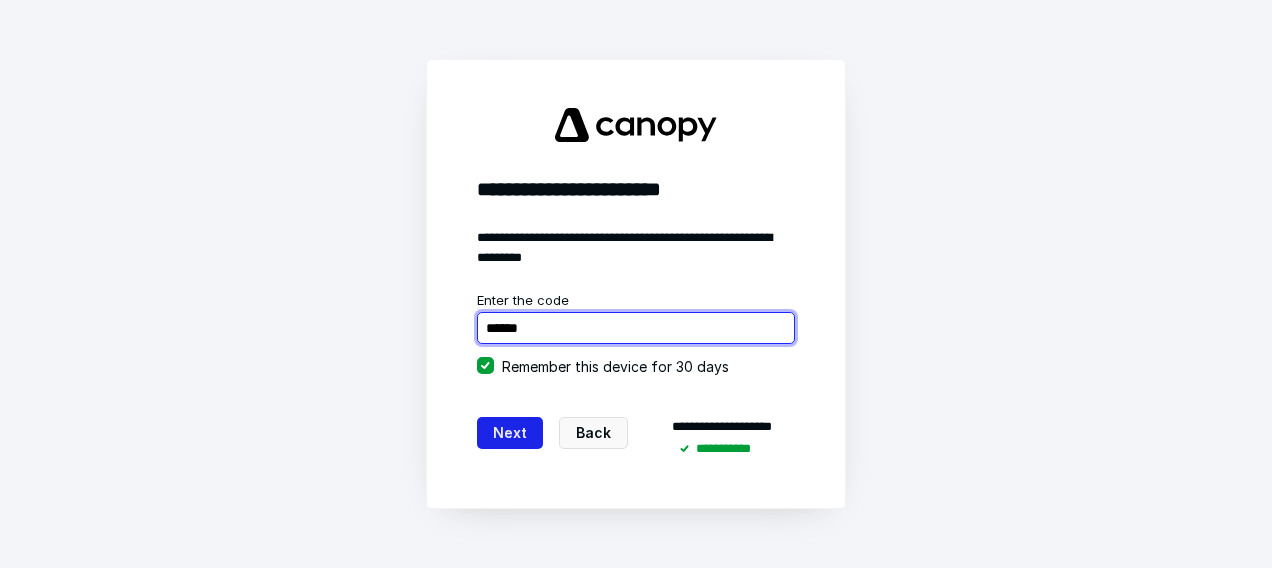 type on "******" 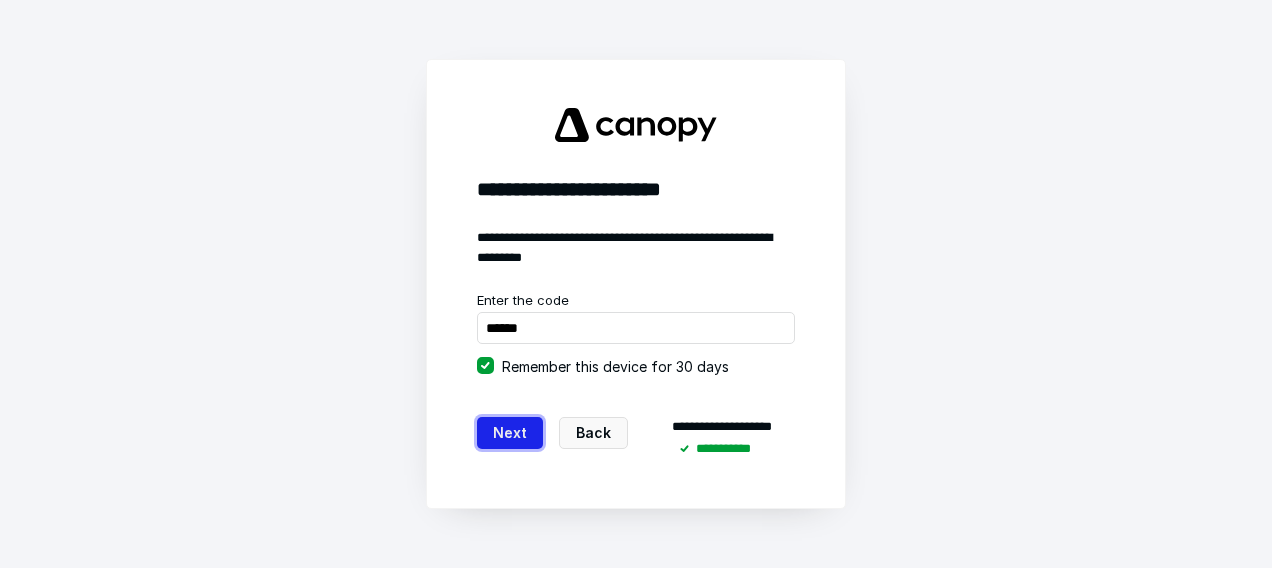 click on "Next" at bounding box center (510, 433) 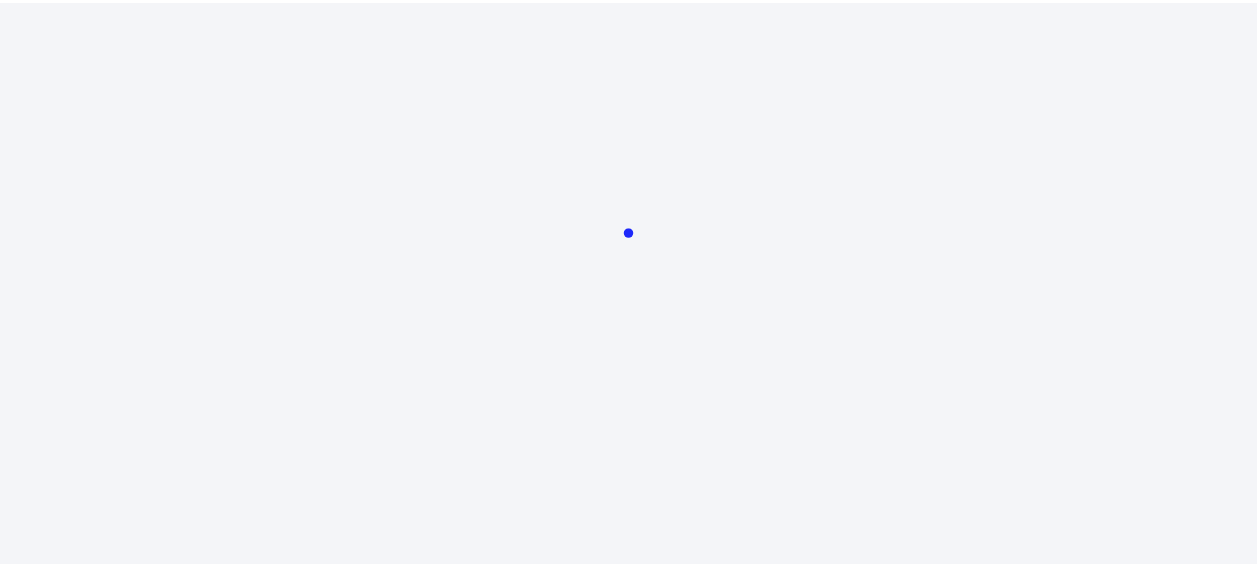 scroll, scrollTop: 0, scrollLeft: 0, axis: both 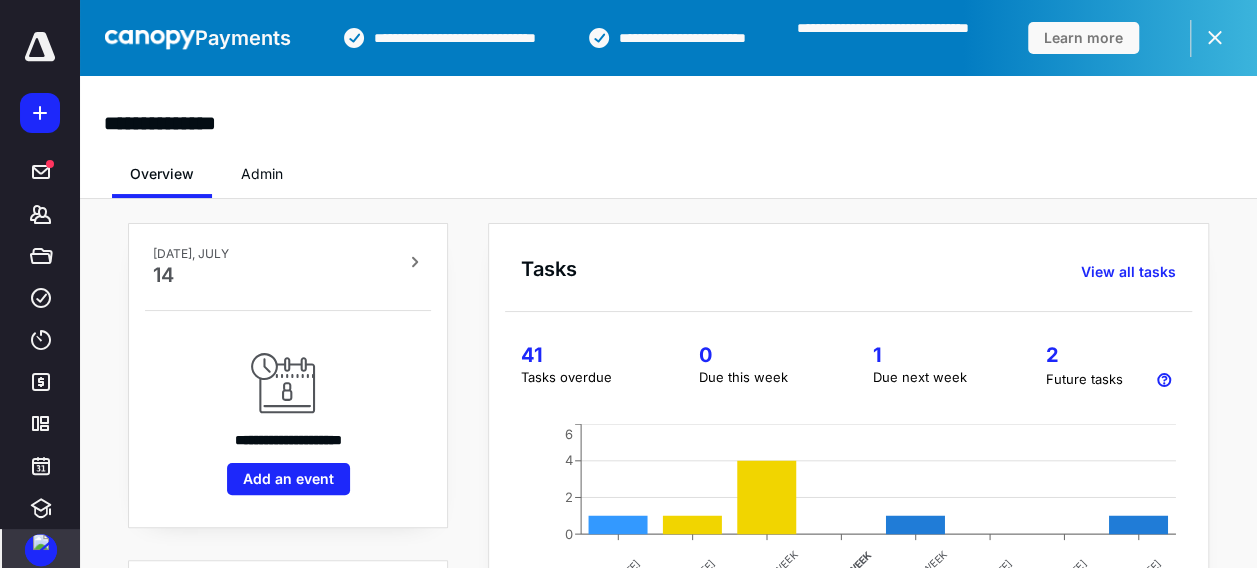 click at bounding box center [41, 542] 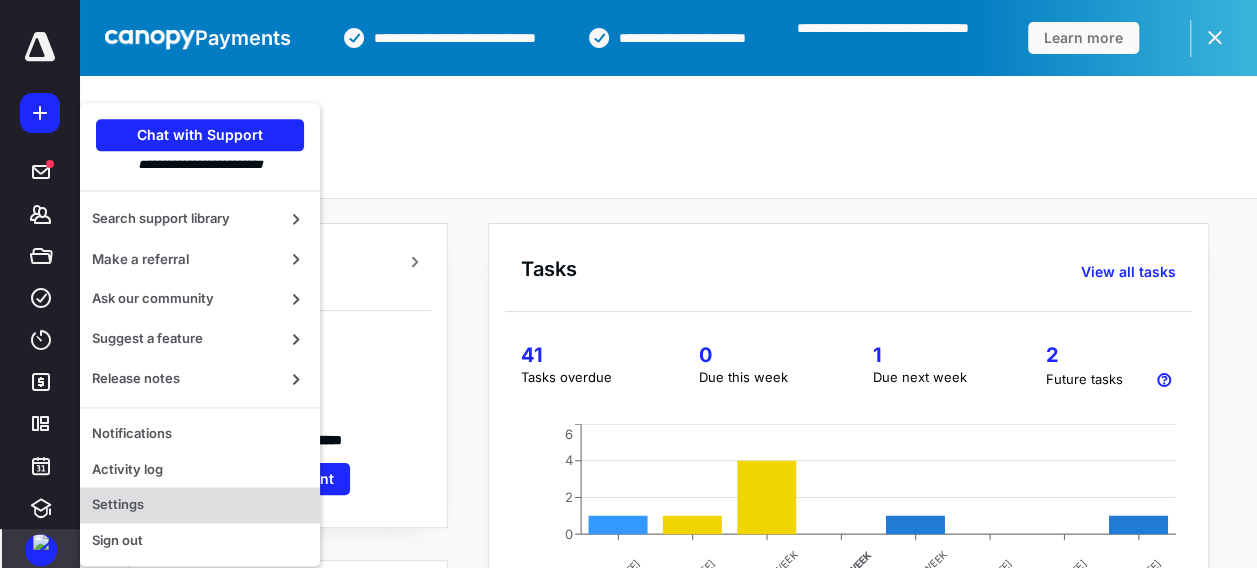 click on "Settings" at bounding box center [200, 505] 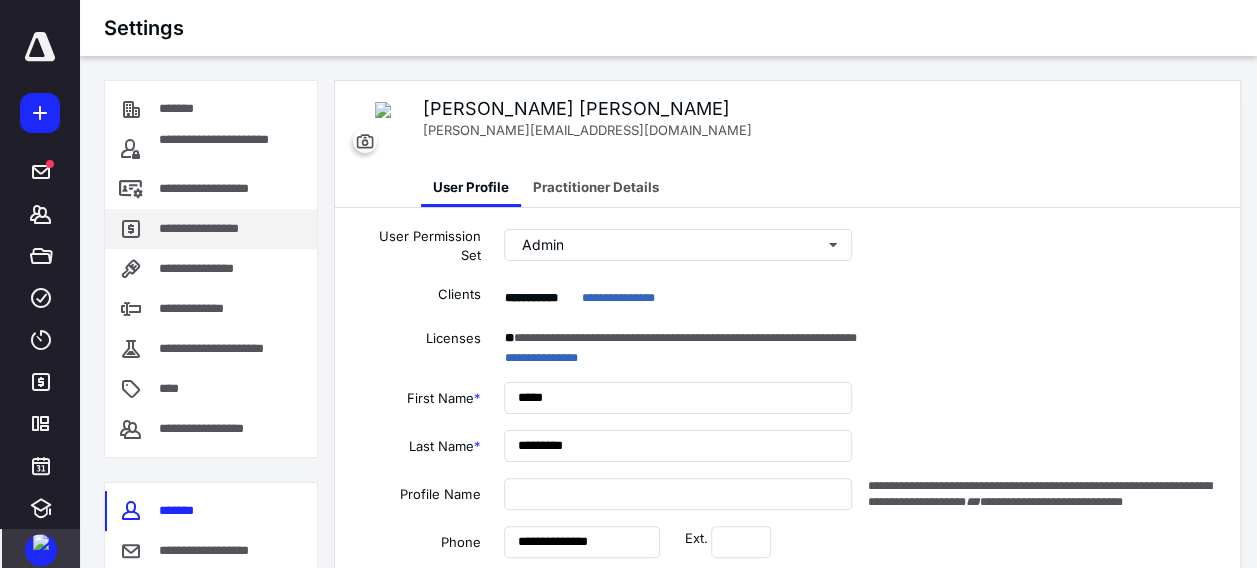 scroll, scrollTop: 114, scrollLeft: 0, axis: vertical 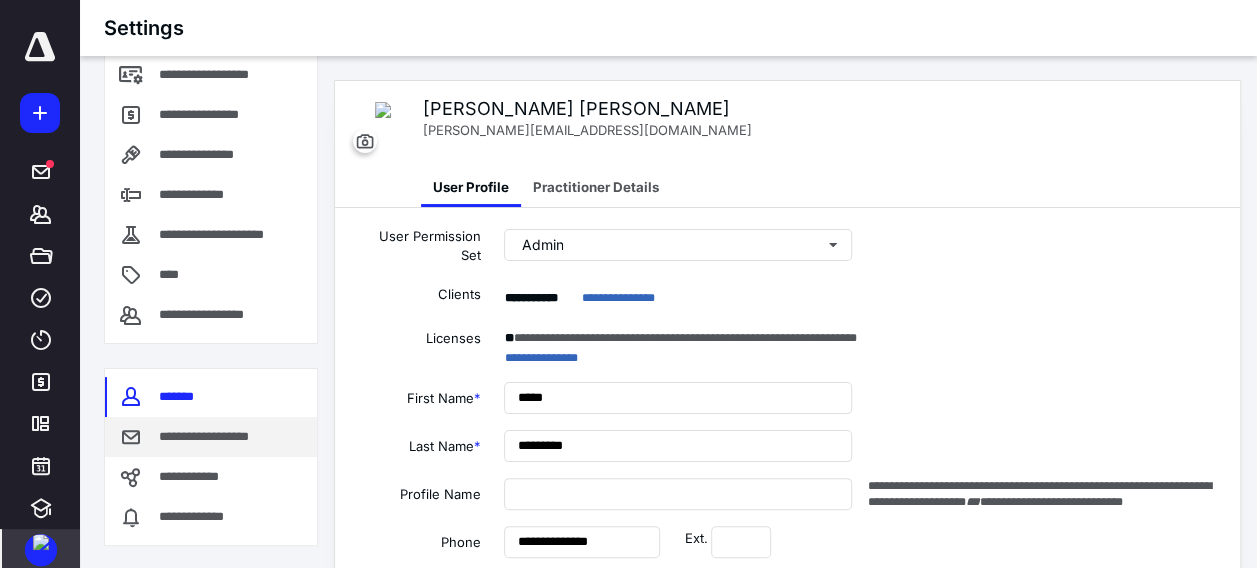 click on "**********" at bounding box center [211, 437] 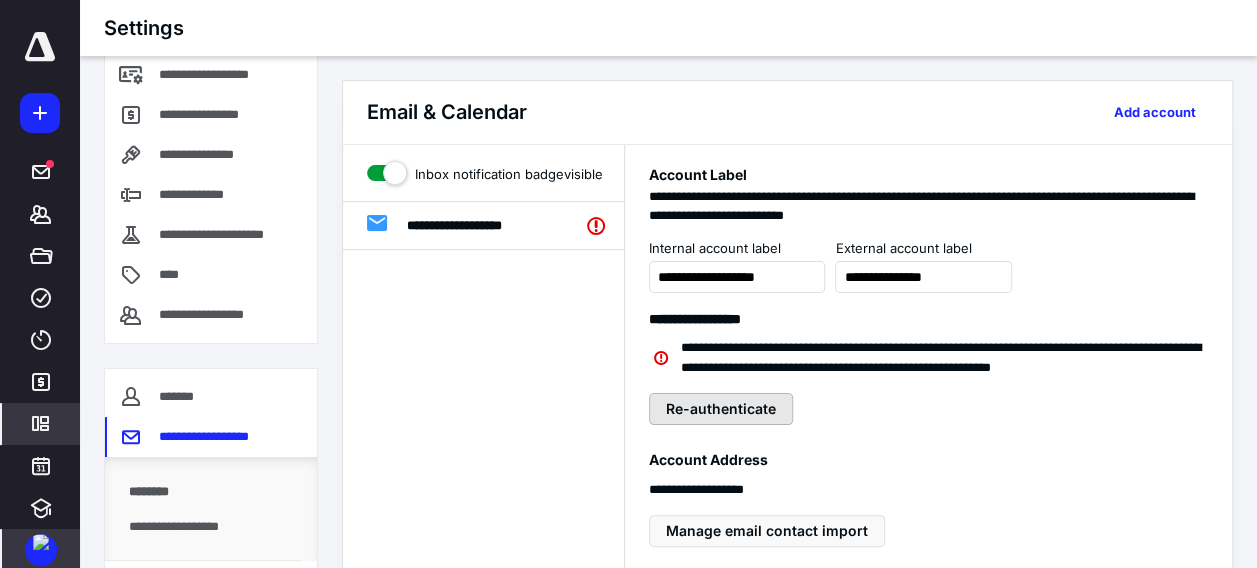 click on "Re-authenticate" at bounding box center [721, 409] 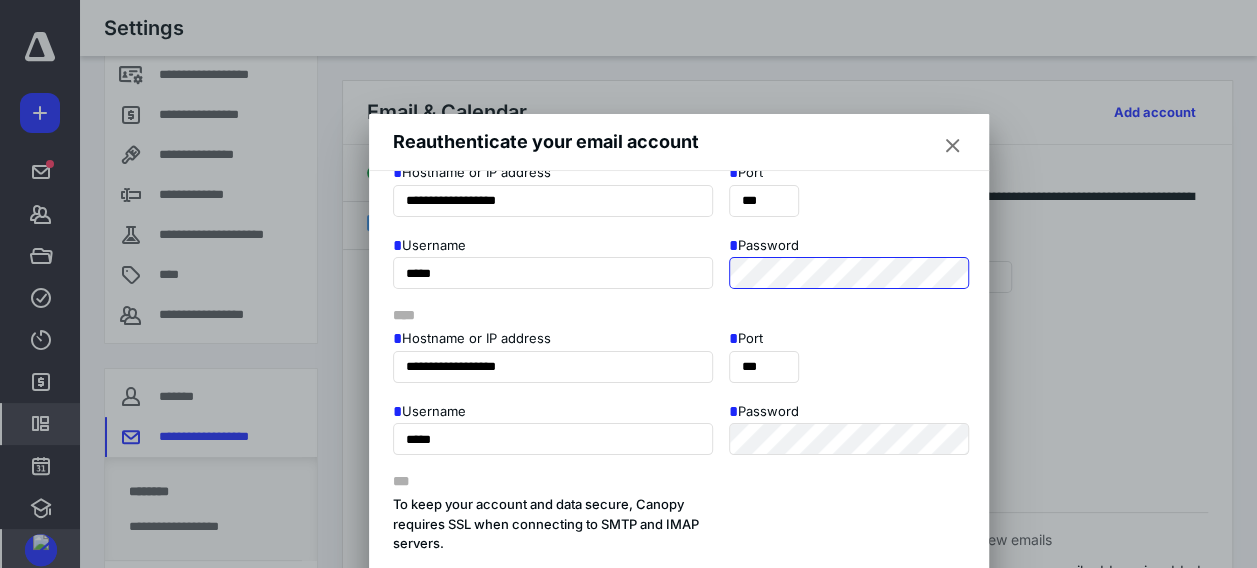 scroll, scrollTop: 151, scrollLeft: 0, axis: vertical 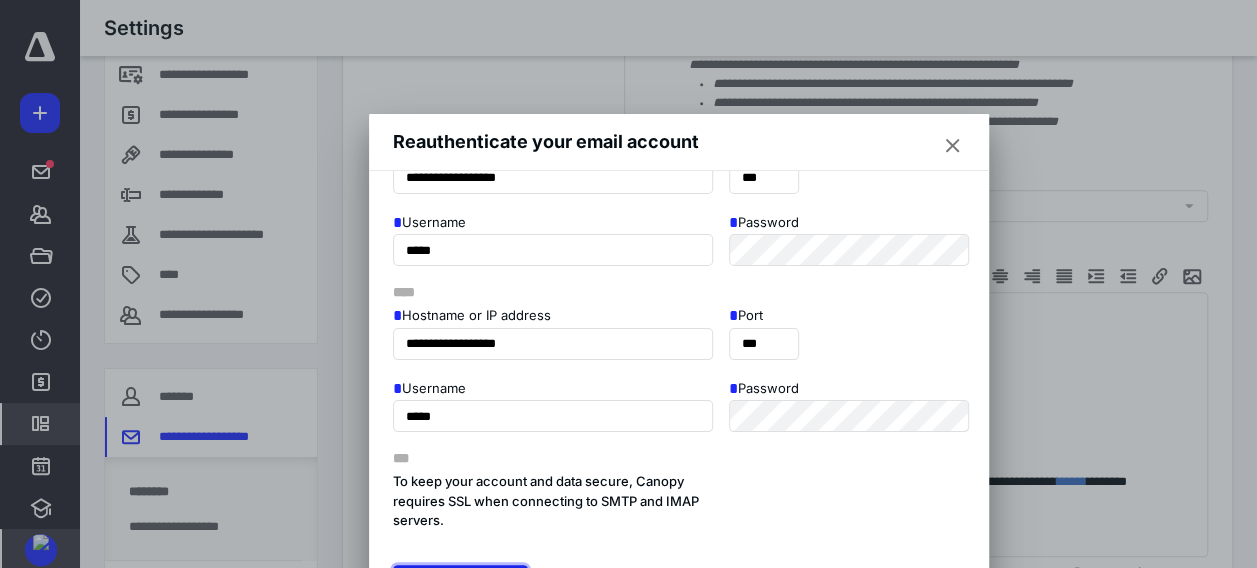 click on "Reauthenticate" at bounding box center [460, 581] 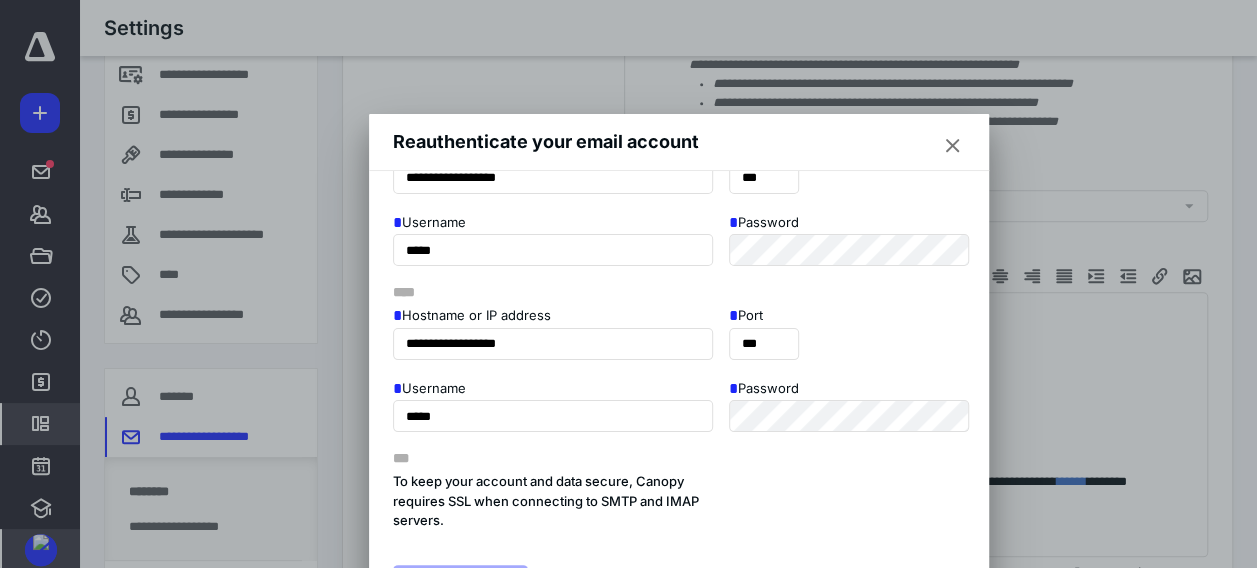 scroll, scrollTop: 943, scrollLeft: 0, axis: vertical 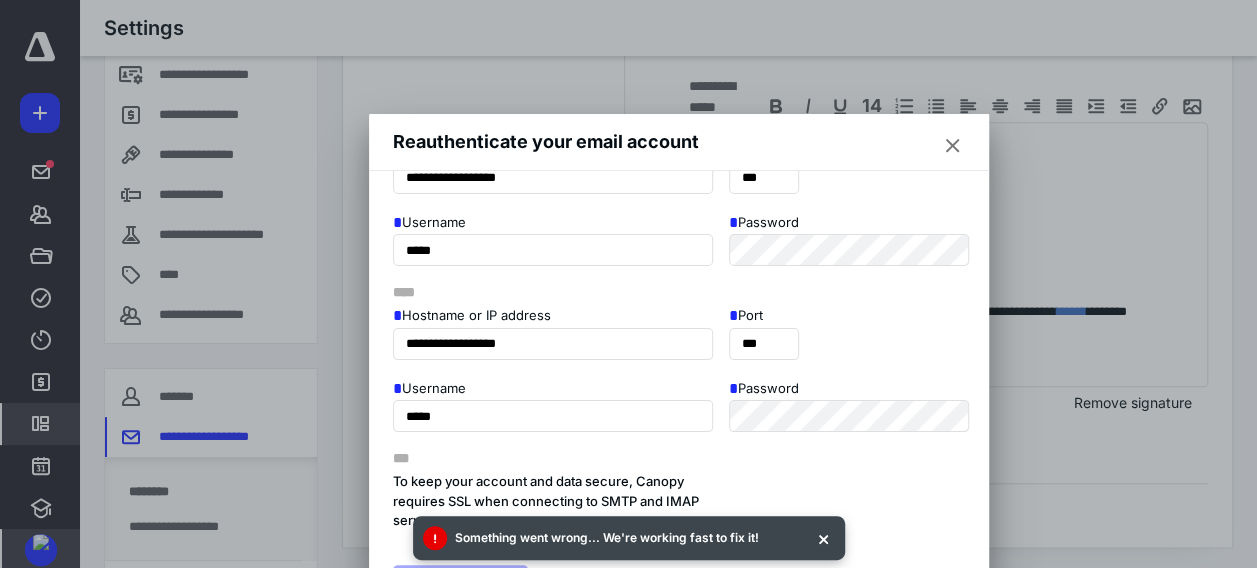 click at bounding box center [953, 146] 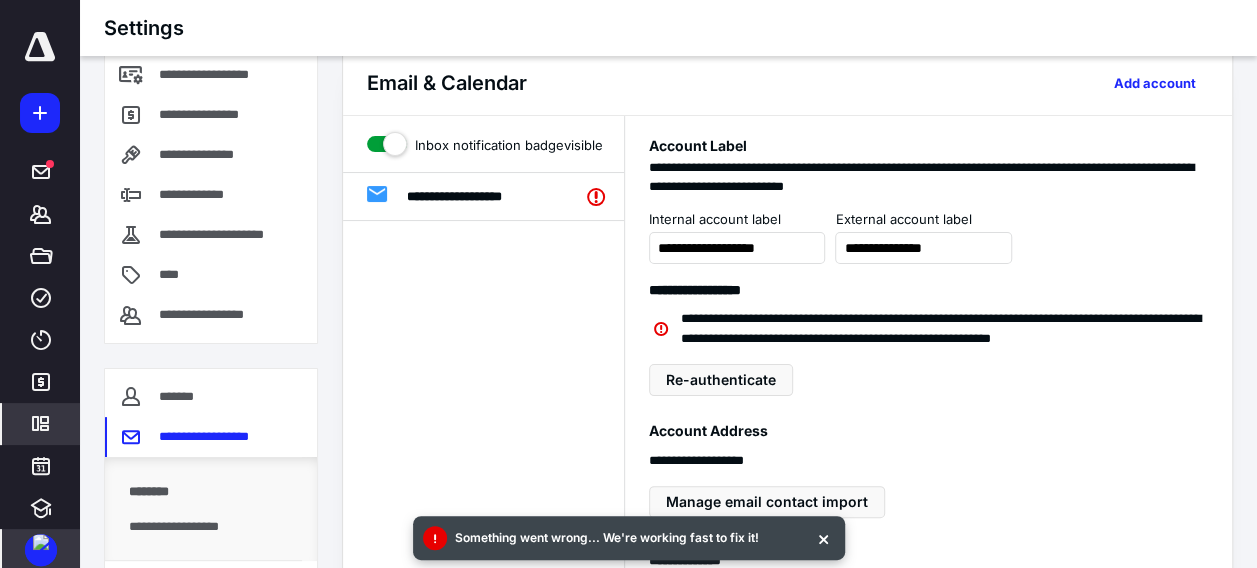 scroll, scrollTop: 22, scrollLeft: 0, axis: vertical 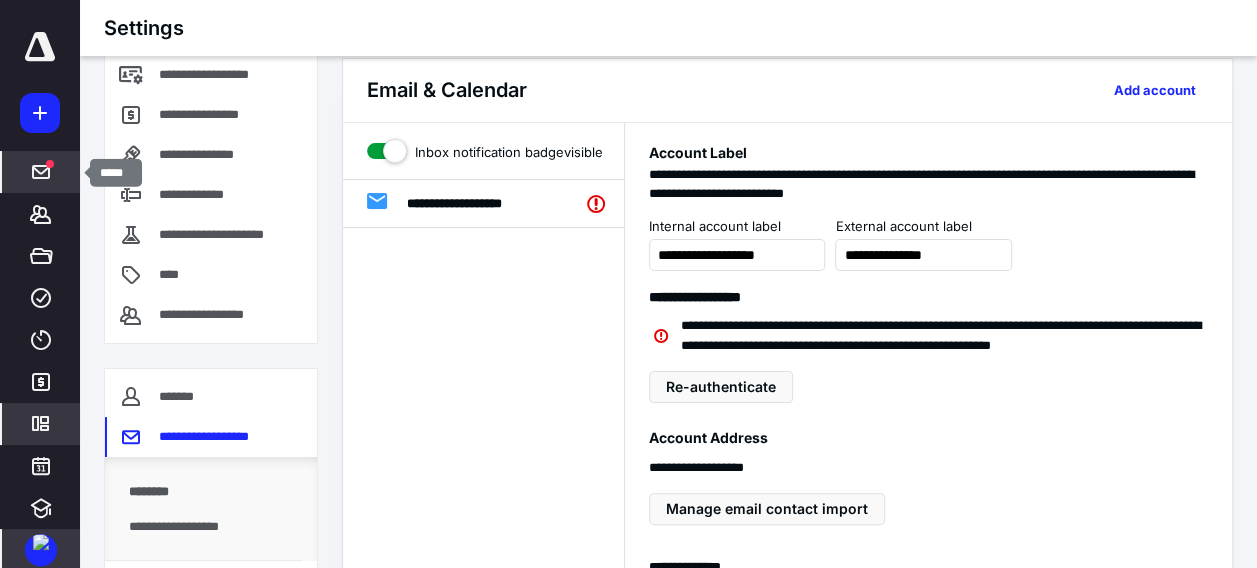 click 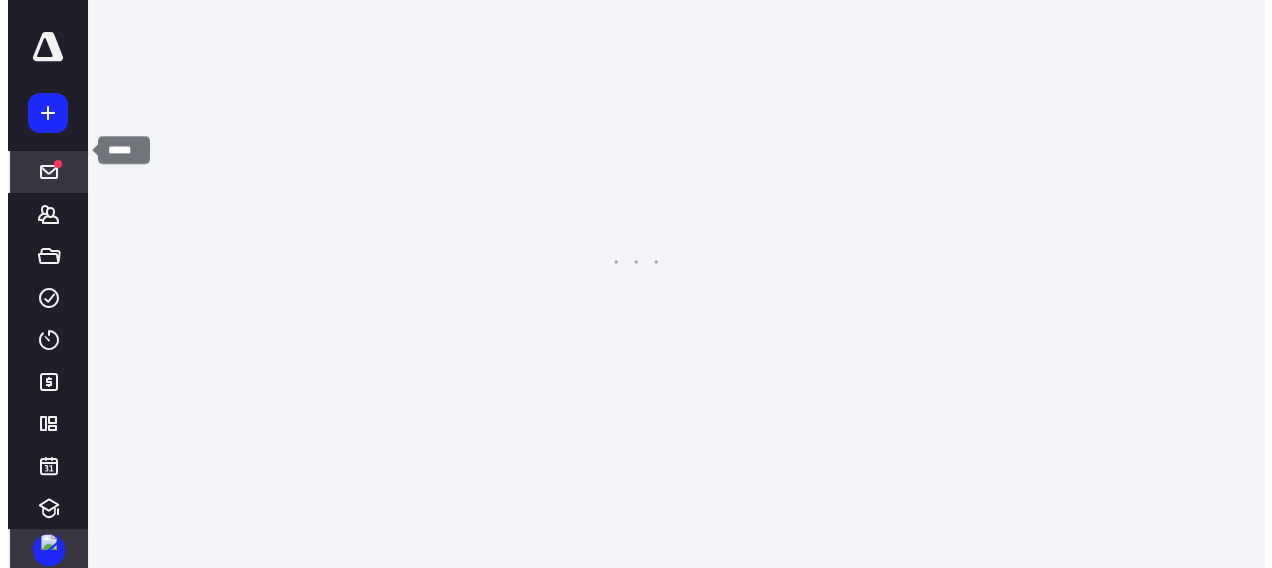scroll, scrollTop: 0, scrollLeft: 0, axis: both 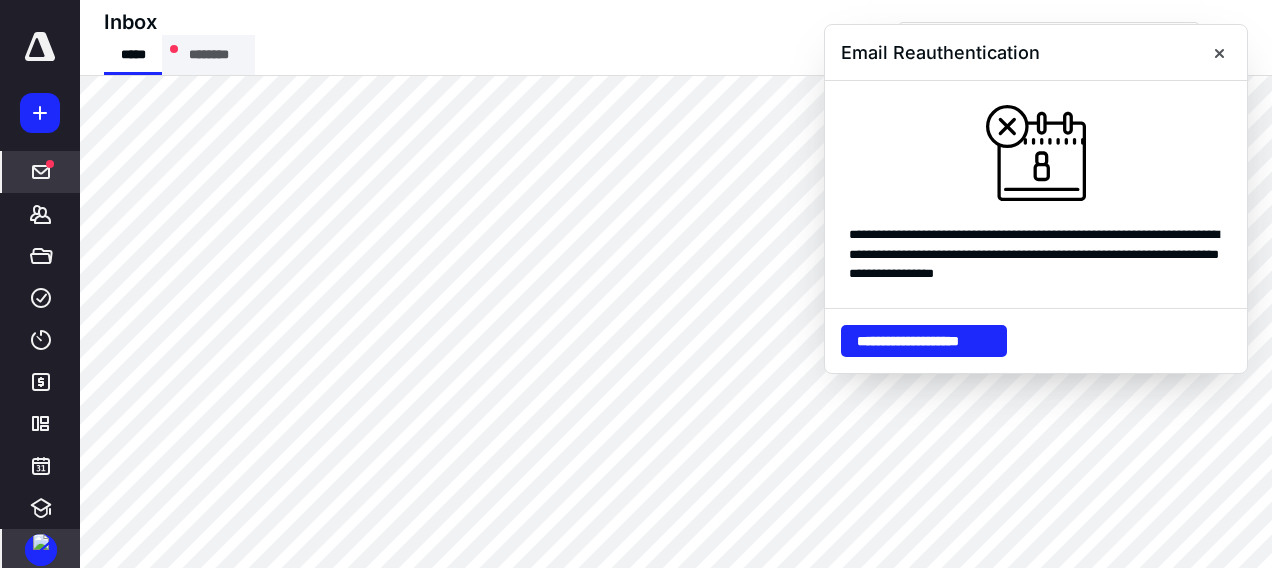 click on "********" at bounding box center [208, 55] 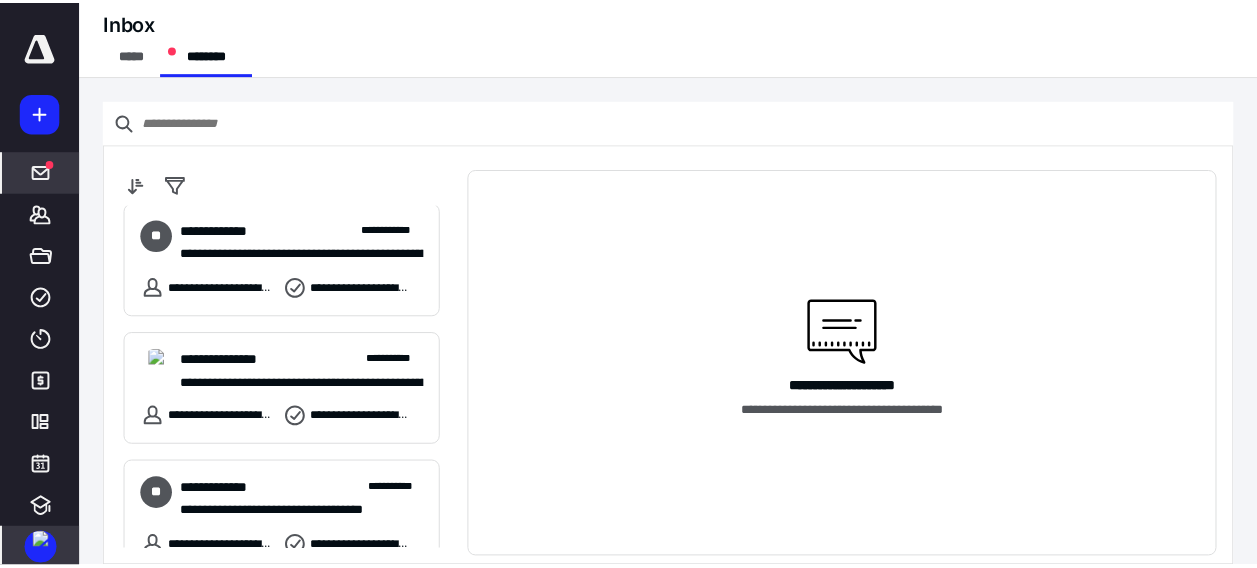 scroll, scrollTop: 0, scrollLeft: 0, axis: both 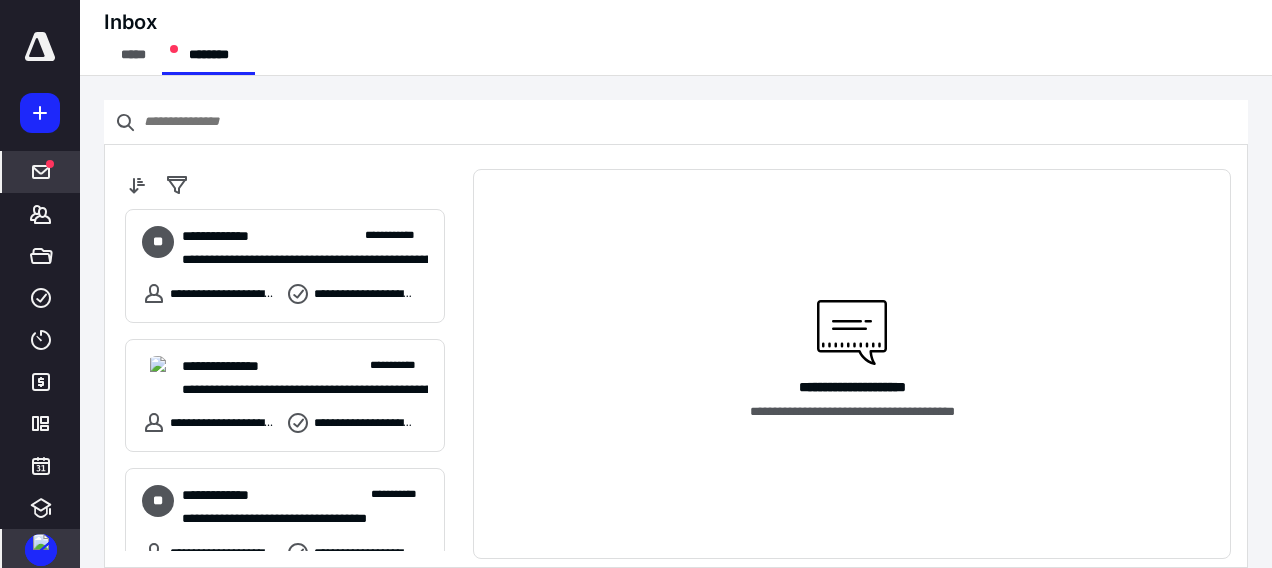 click at bounding box center [40, 47] 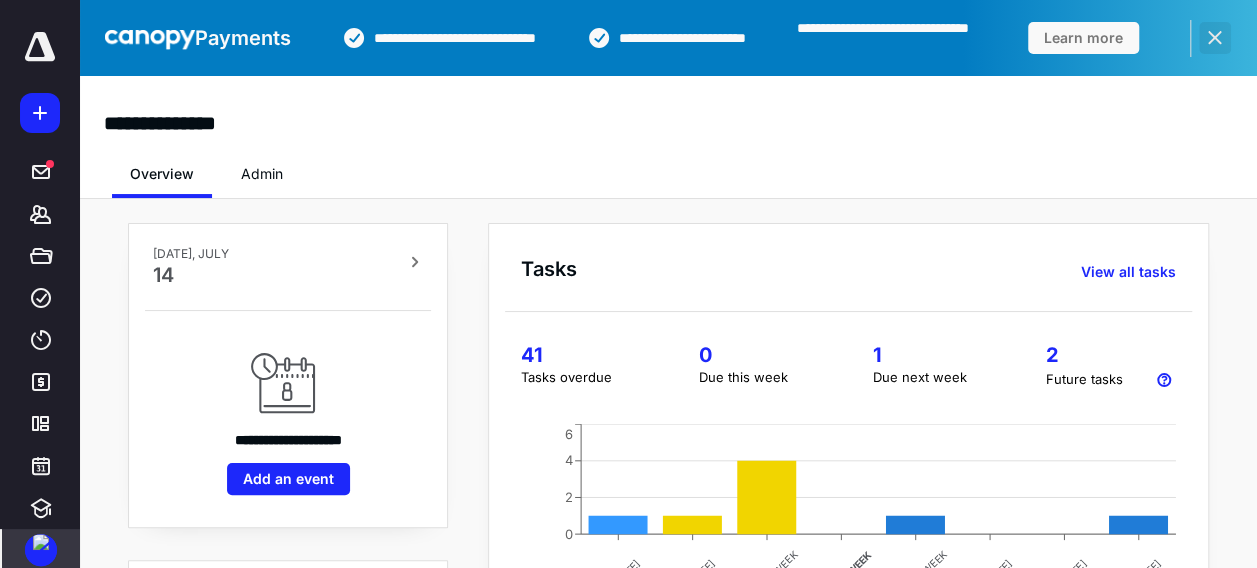 click at bounding box center (1215, 38) 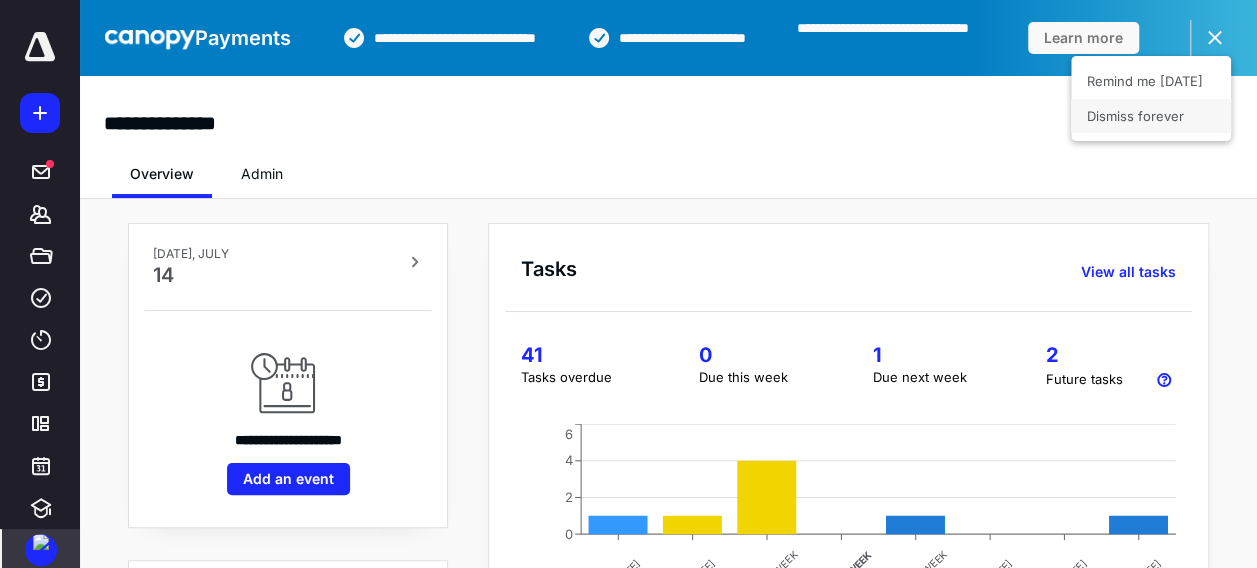 click on "Dismiss forever" at bounding box center [1151, 116] 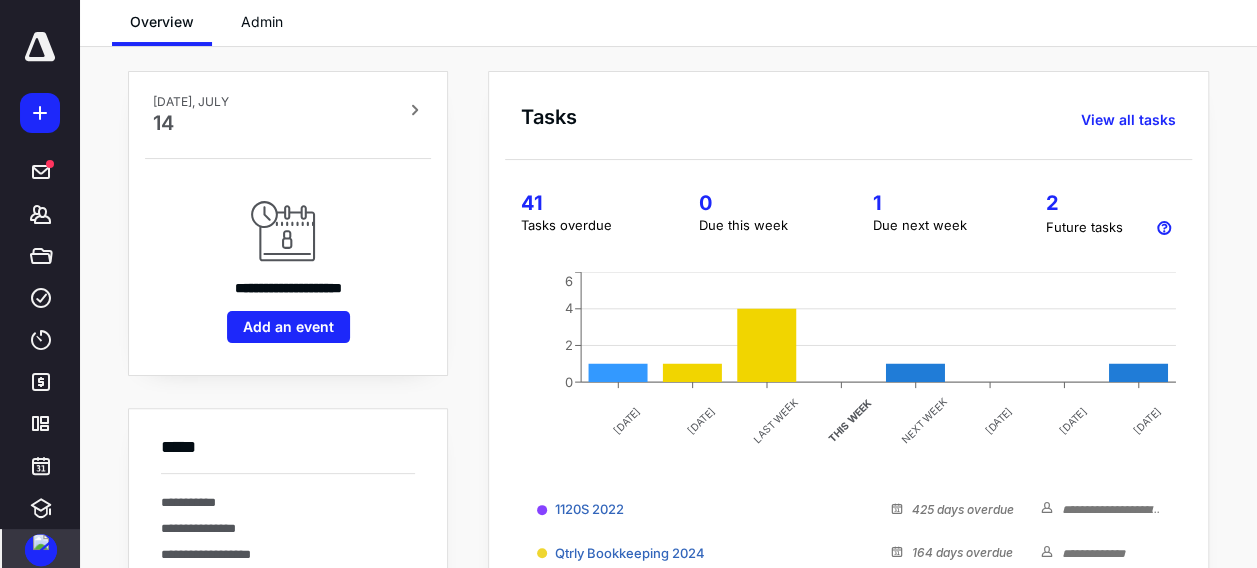 scroll, scrollTop: 0, scrollLeft: 0, axis: both 